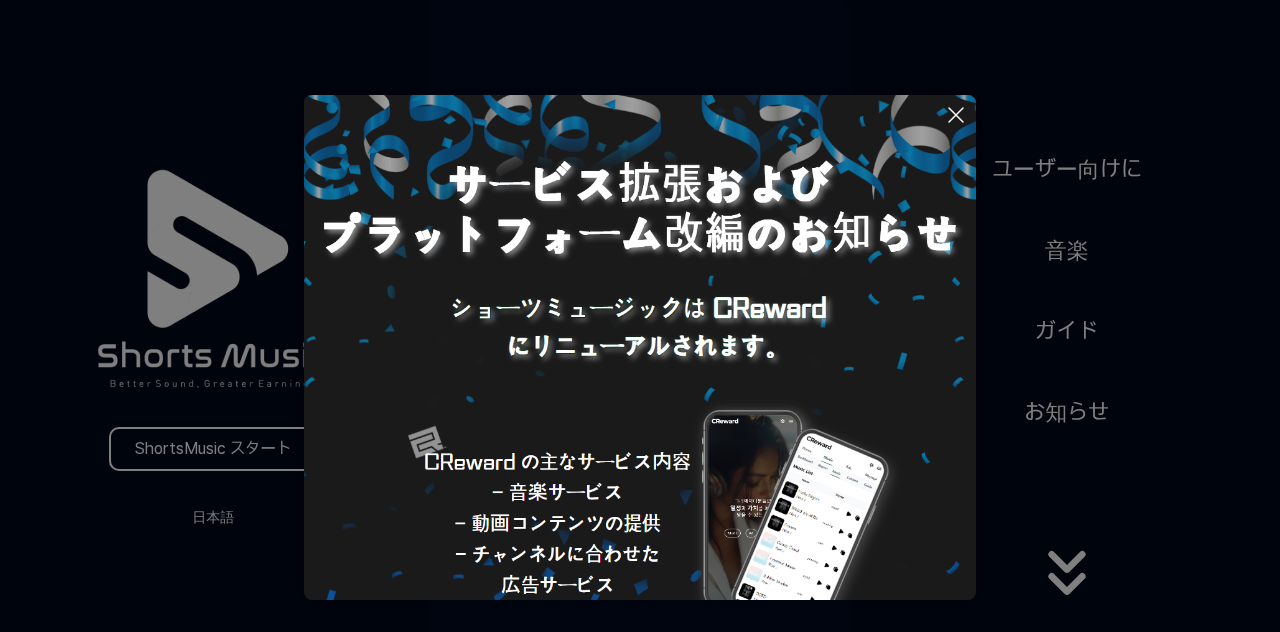 scroll, scrollTop: 0, scrollLeft: 0, axis: both 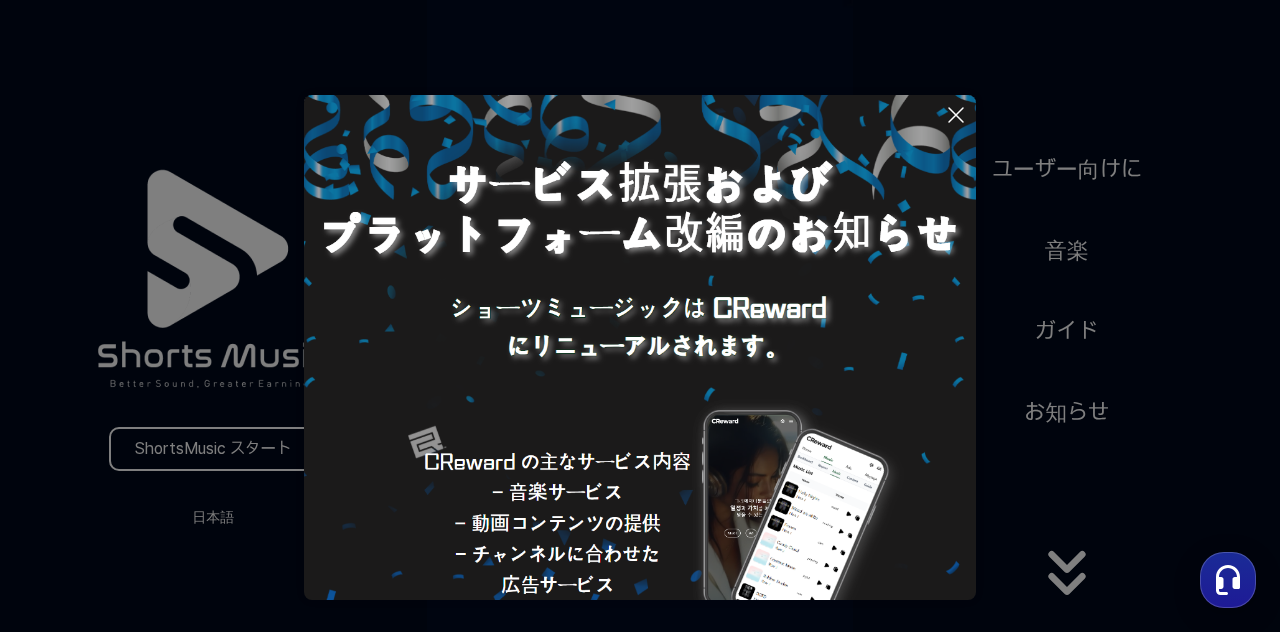 click 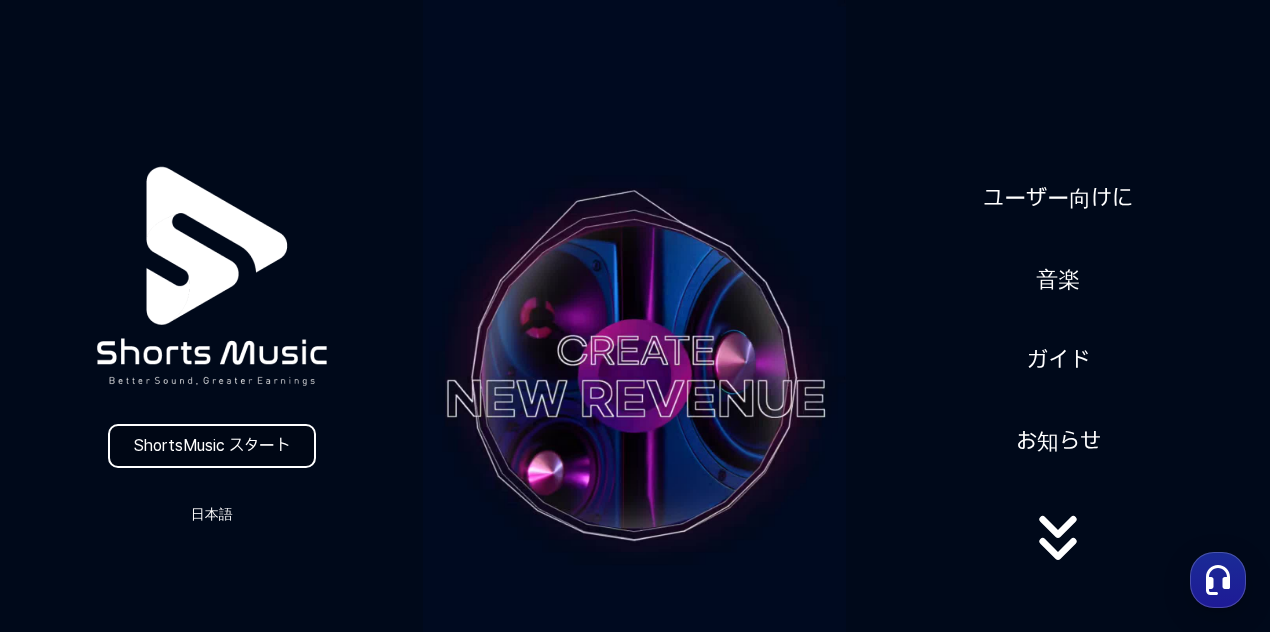click on "ShortsMusic スタート" at bounding box center [212, 446] 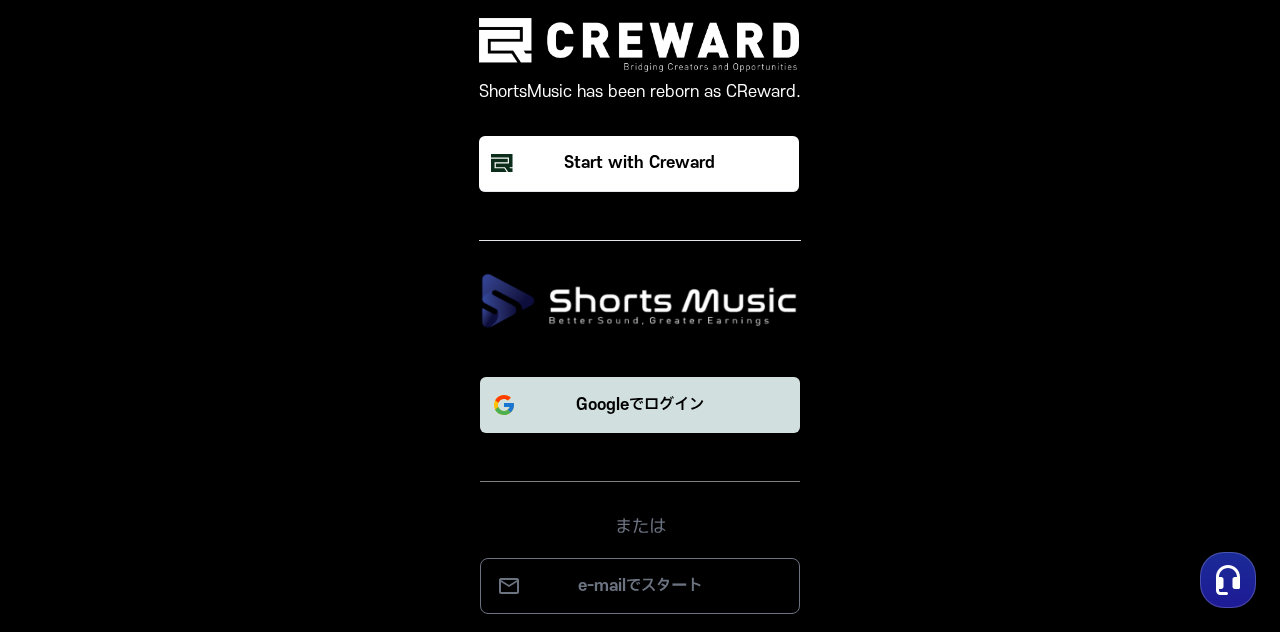click on "Googleでログイン" at bounding box center (640, 405) 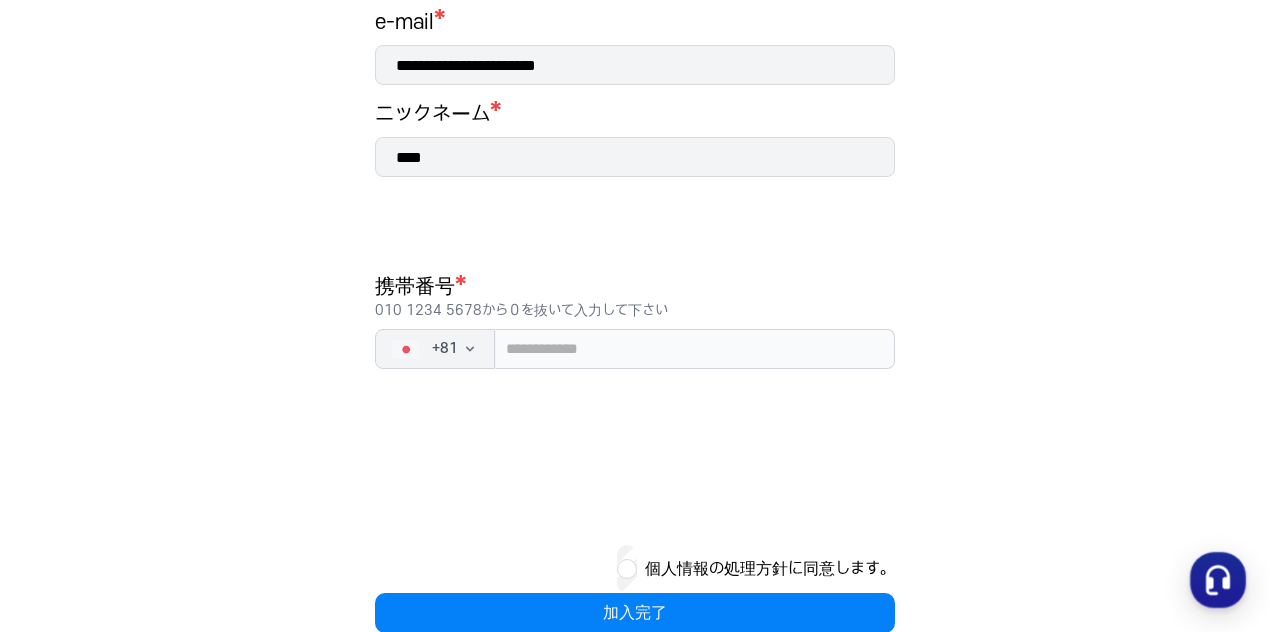 scroll, scrollTop: 392, scrollLeft: 0, axis: vertical 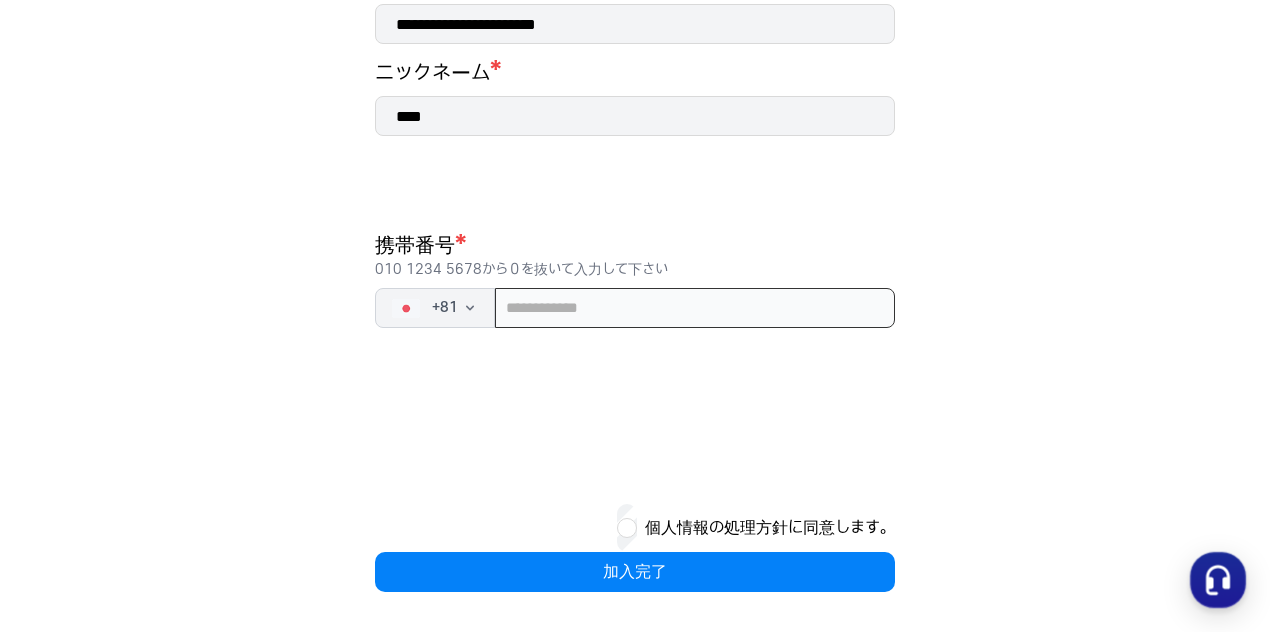 click at bounding box center (695, 308) 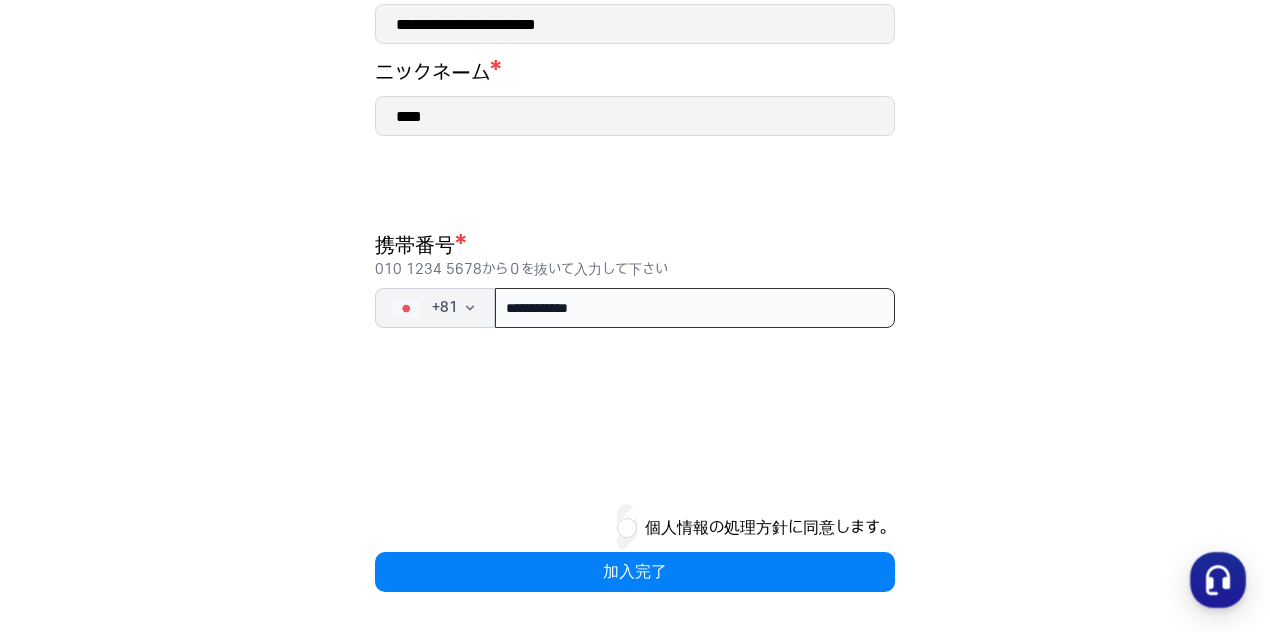 type on "**********" 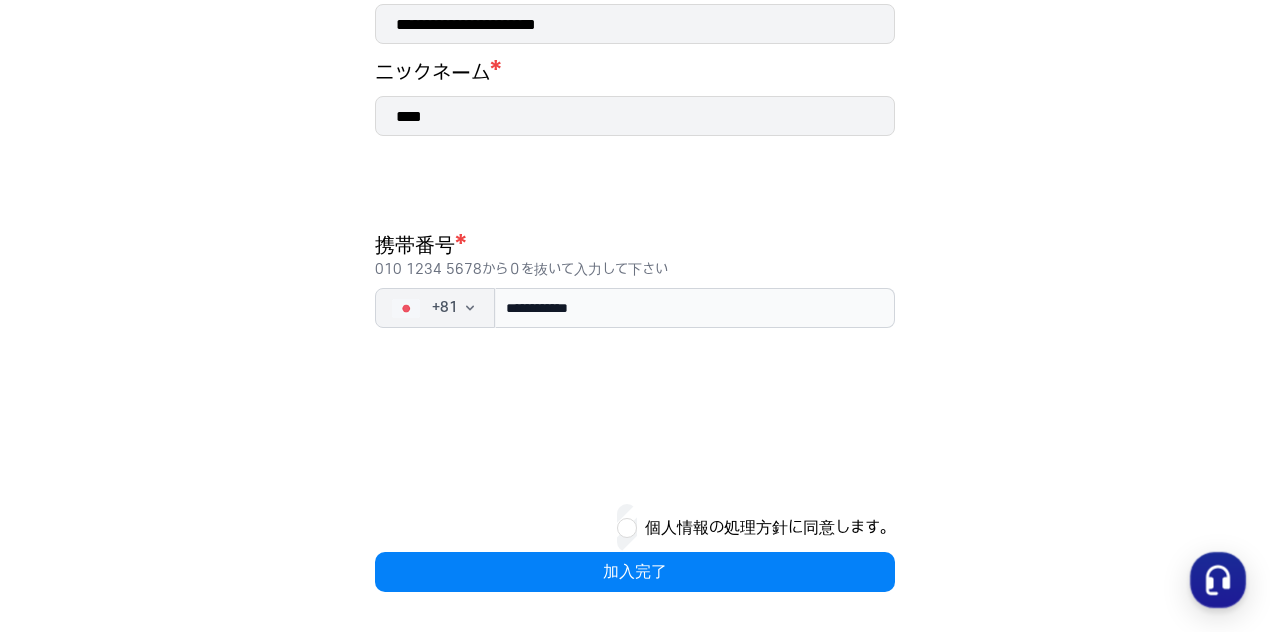 click on "個人情報の処理方針に同意します。" at bounding box center (770, 528) 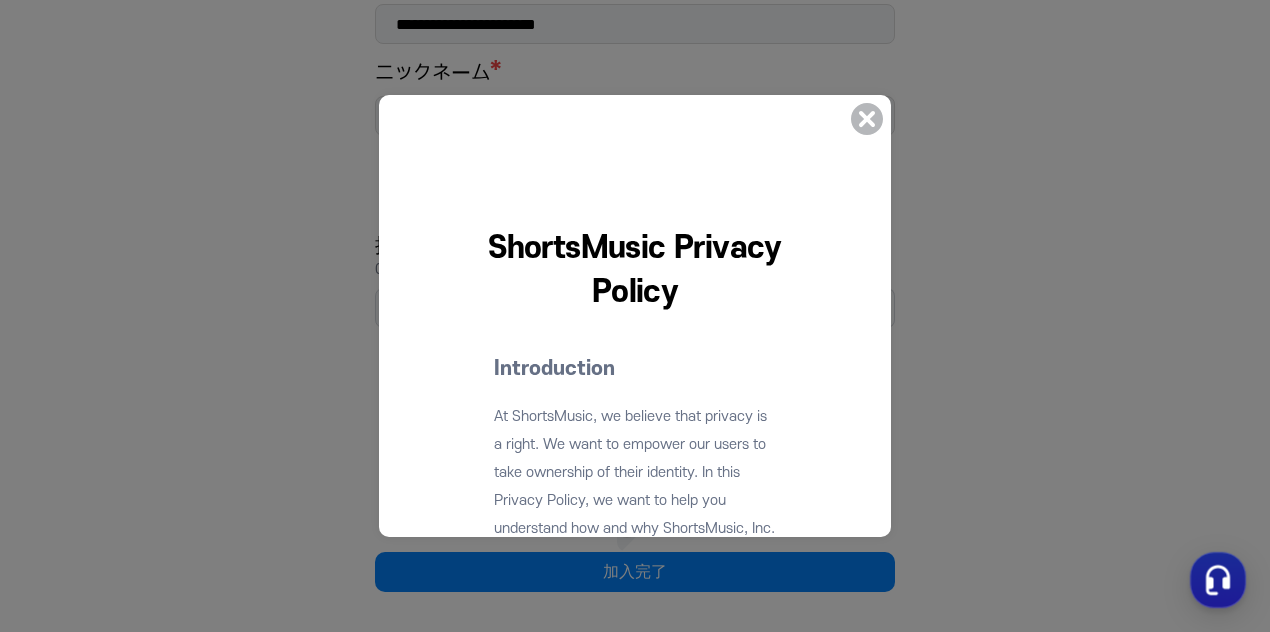 scroll, scrollTop: 100, scrollLeft: 0, axis: vertical 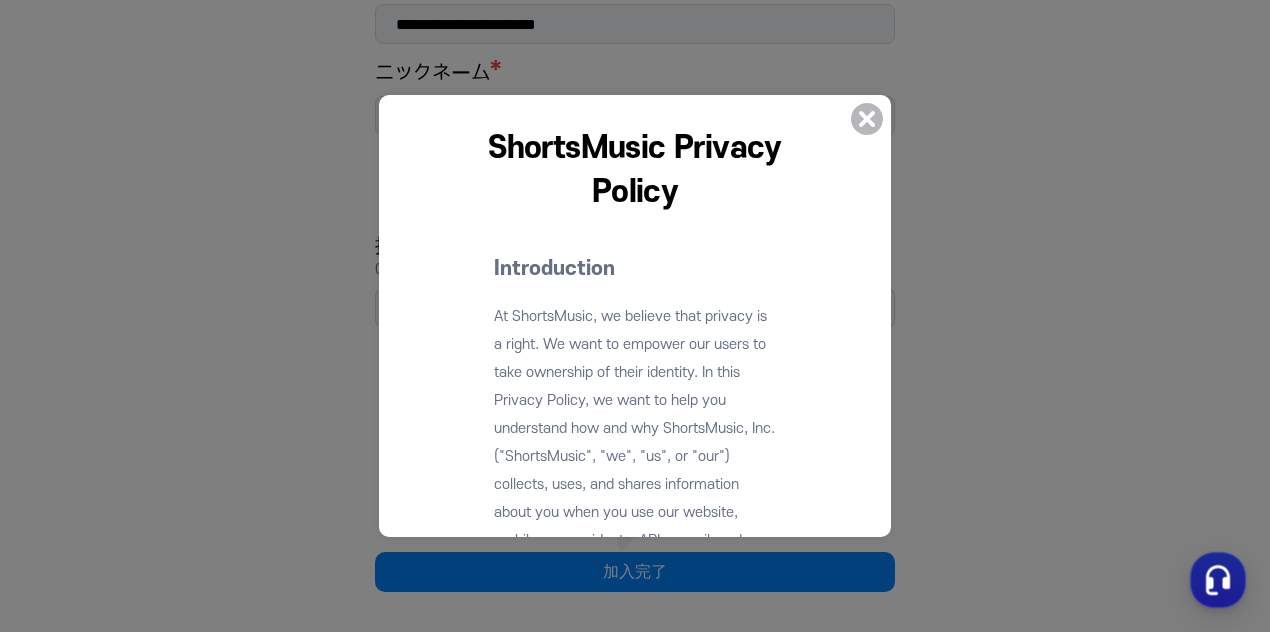 click 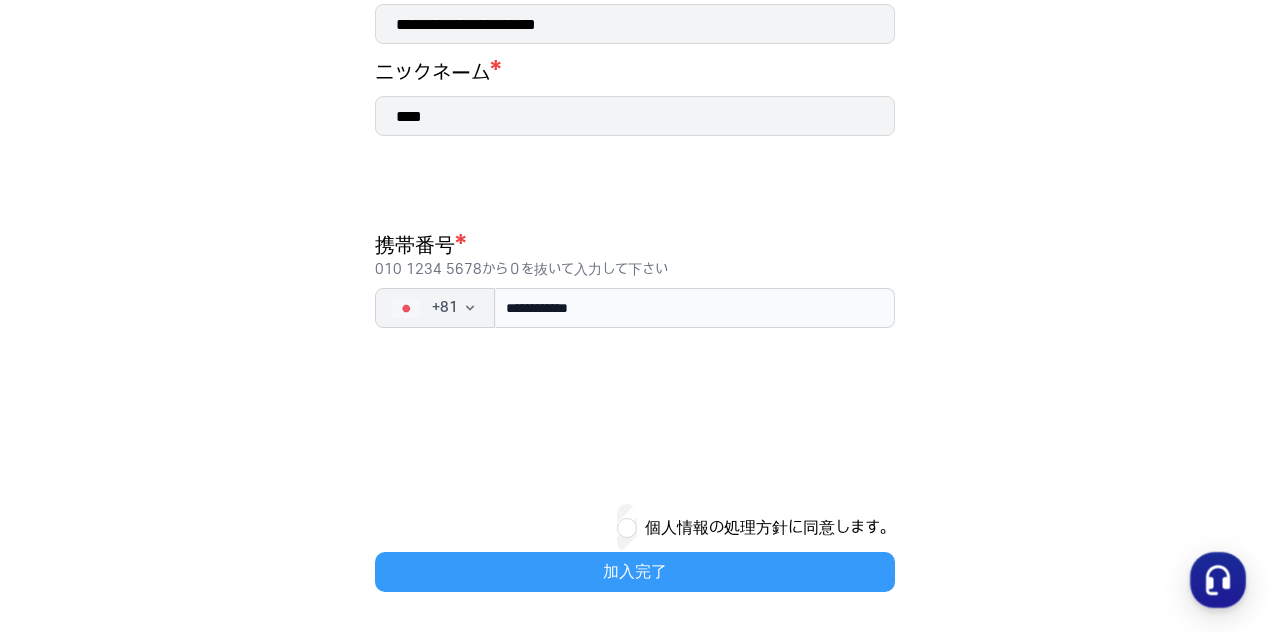 click on "加入完了" at bounding box center (635, 572) 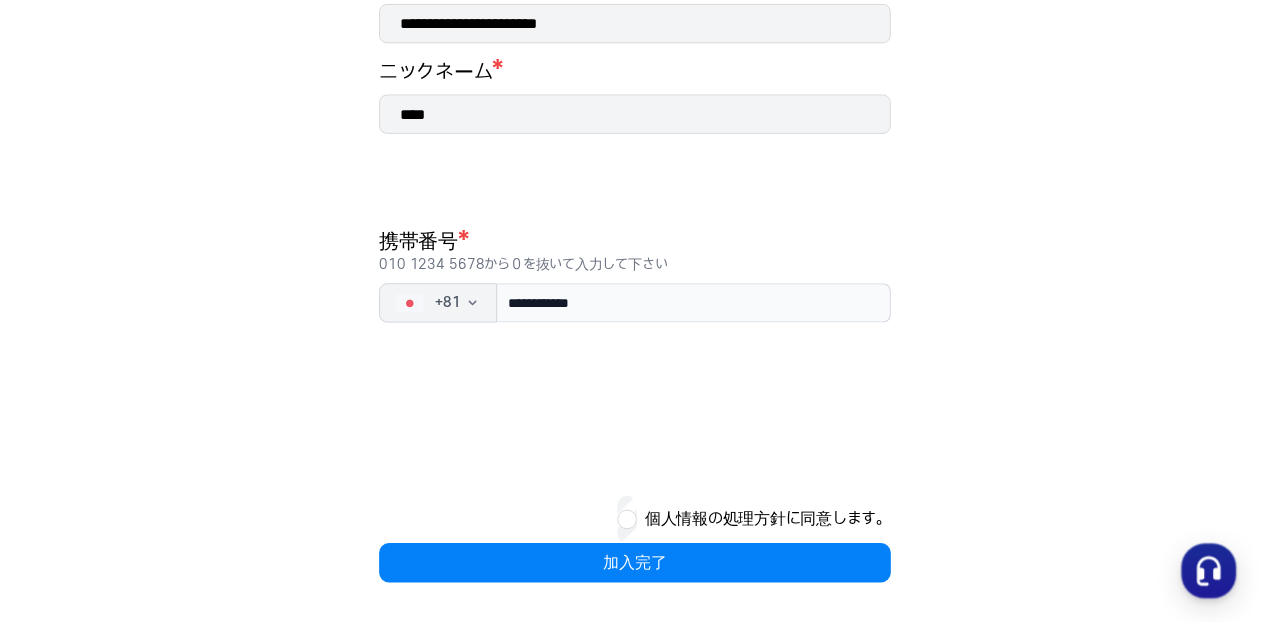 scroll, scrollTop: 0, scrollLeft: 0, axis: both 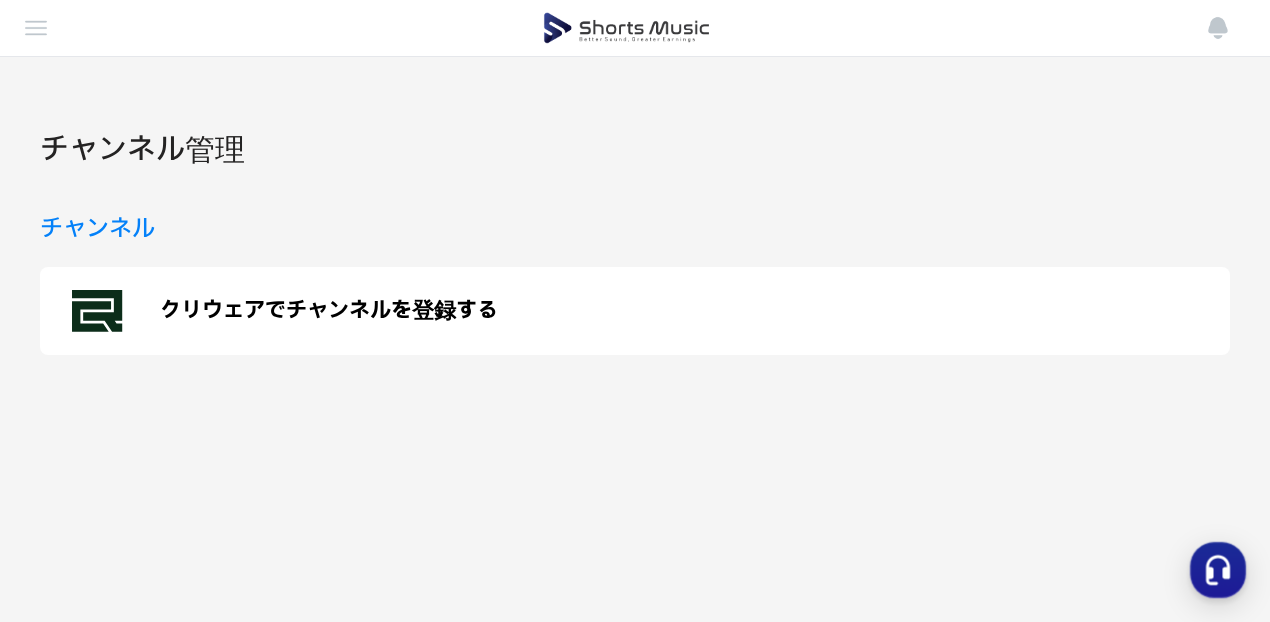 click on "ダッシュボード" at bounding box center (0, 0) 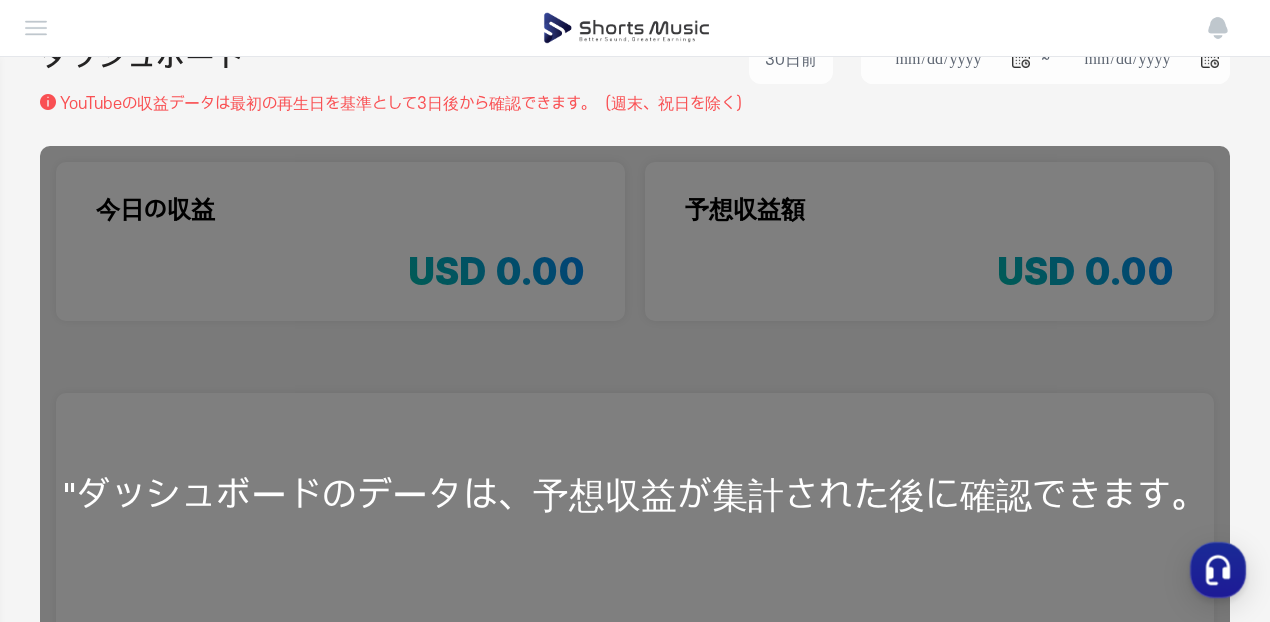 scroll, scrollTop: 0, scrollLeft: 0, axis: both 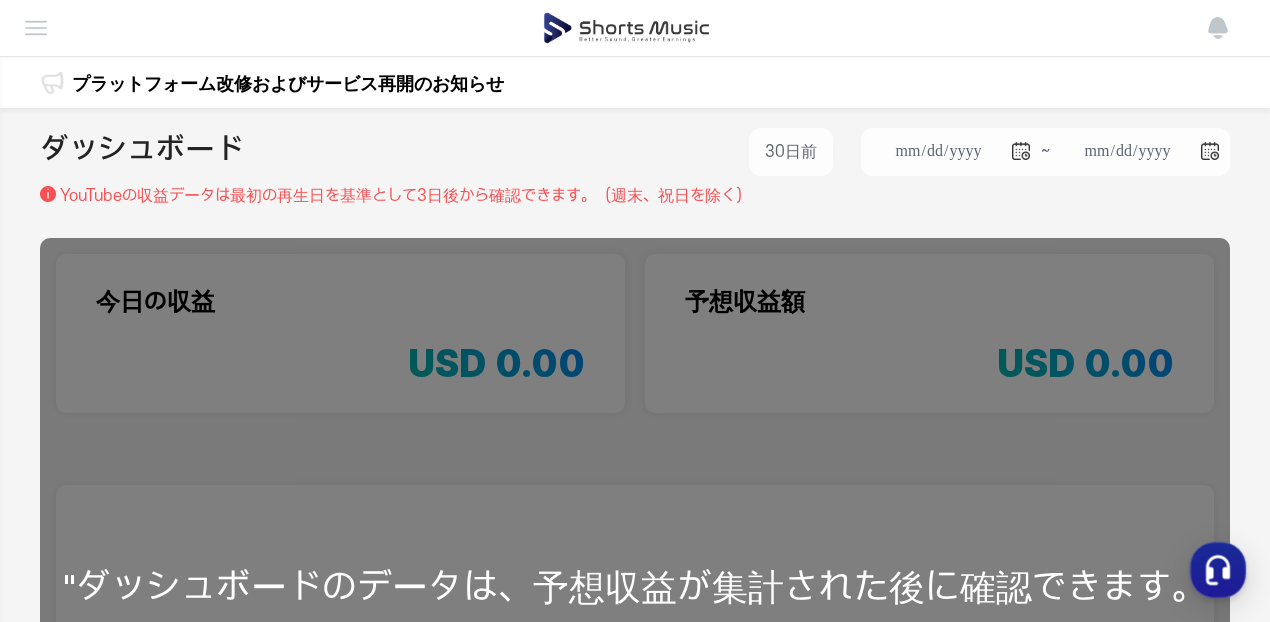 click on "チャンネル管理" at bounding box center (0, 0) 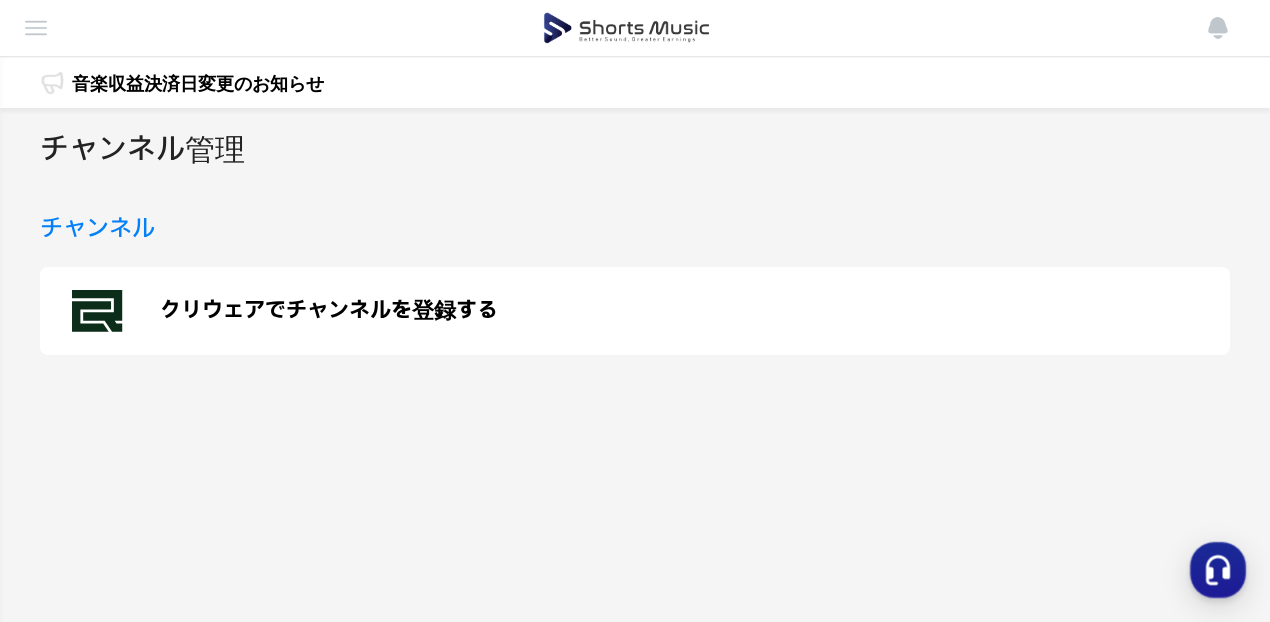 click on "クリウェアでチャンネルを登録する" at bounding box center (329, 311) 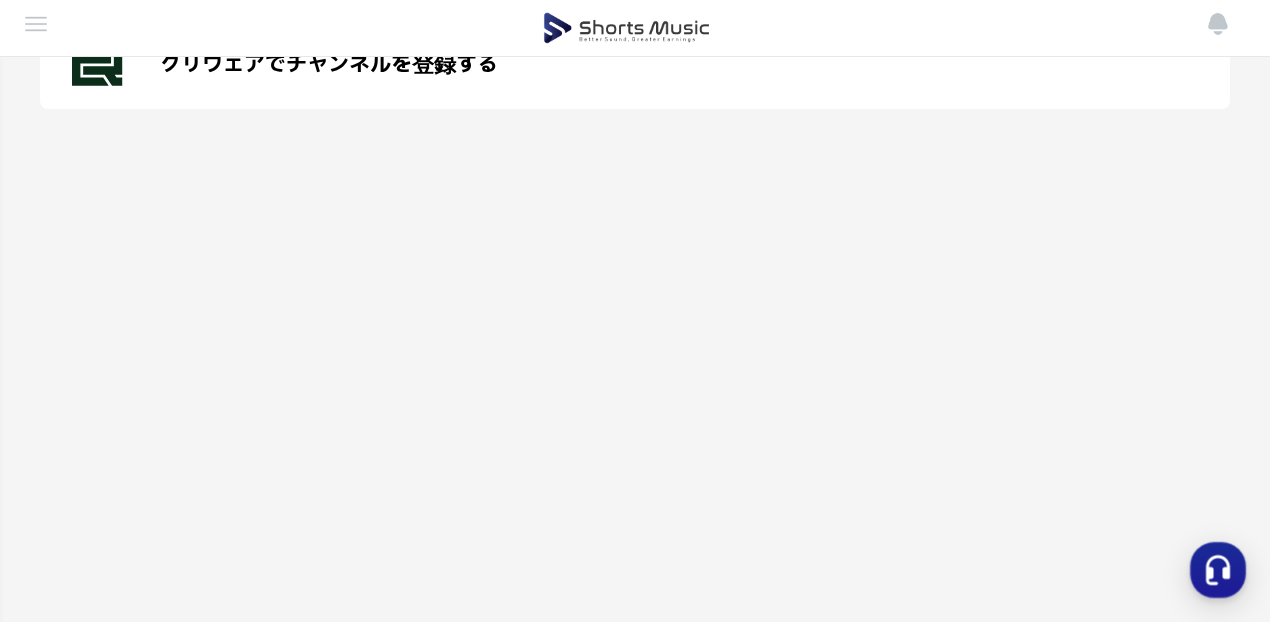 scroll, scrollTop: 0, scrollLeft: 0, axis: both 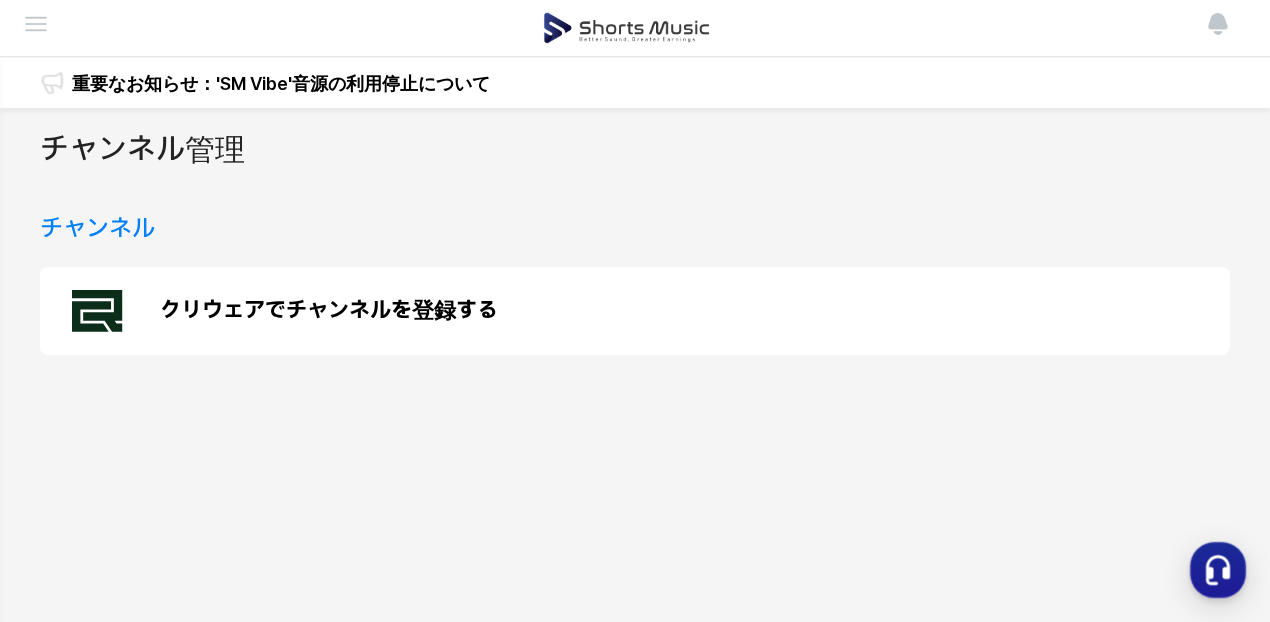 click on "重要なお知らせ：'SM Vibe'音源の利用停止について" at bounding box center (281, 83) 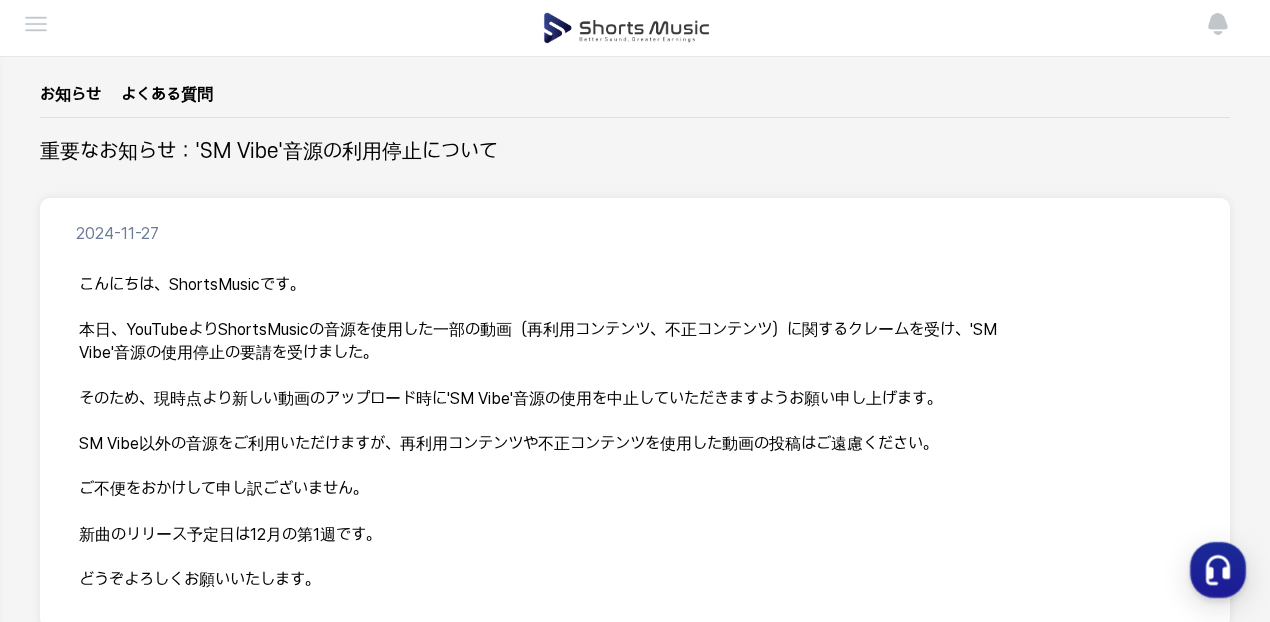 scroll, scrollTop: 100, scrollLeft: 0, axis: vertical 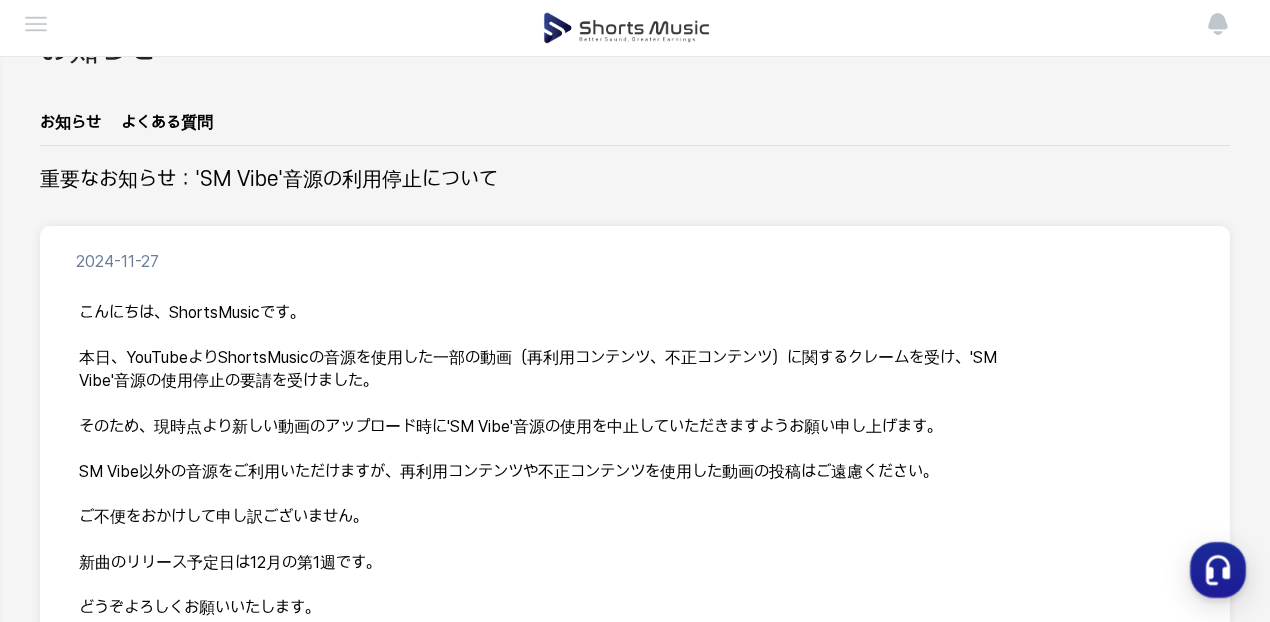 click on "お知らせ" at bounding box center (70, 128) 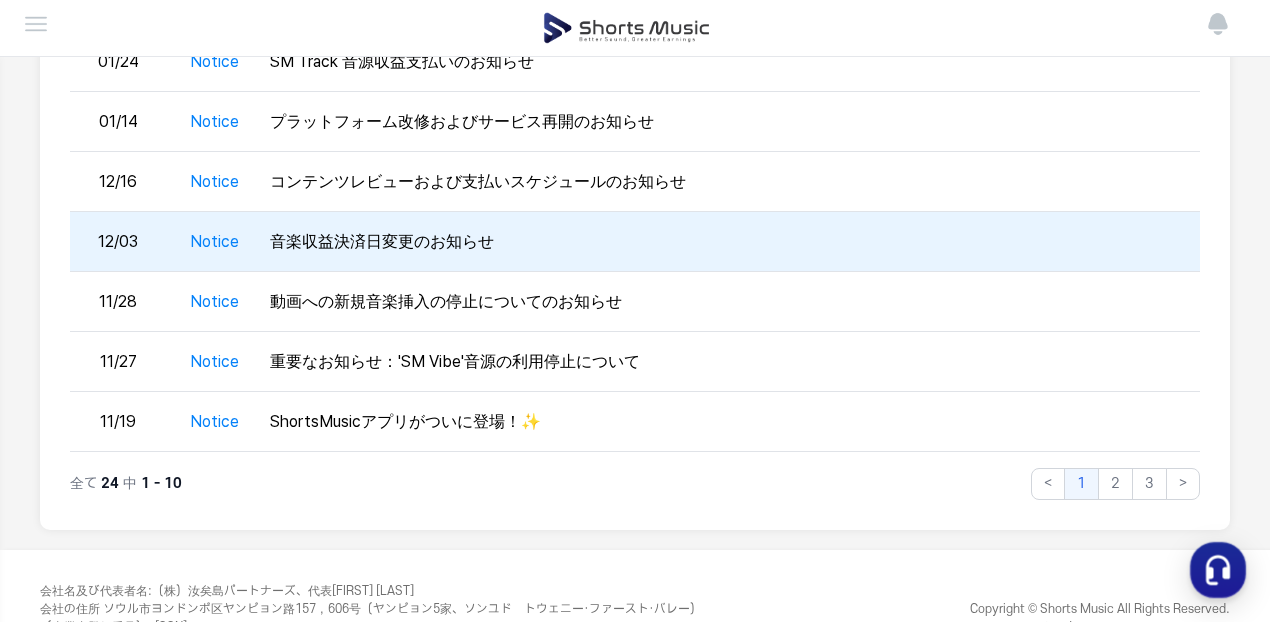 scroll, scrollTop: 500, scrollLeft: 0, axis: vertical 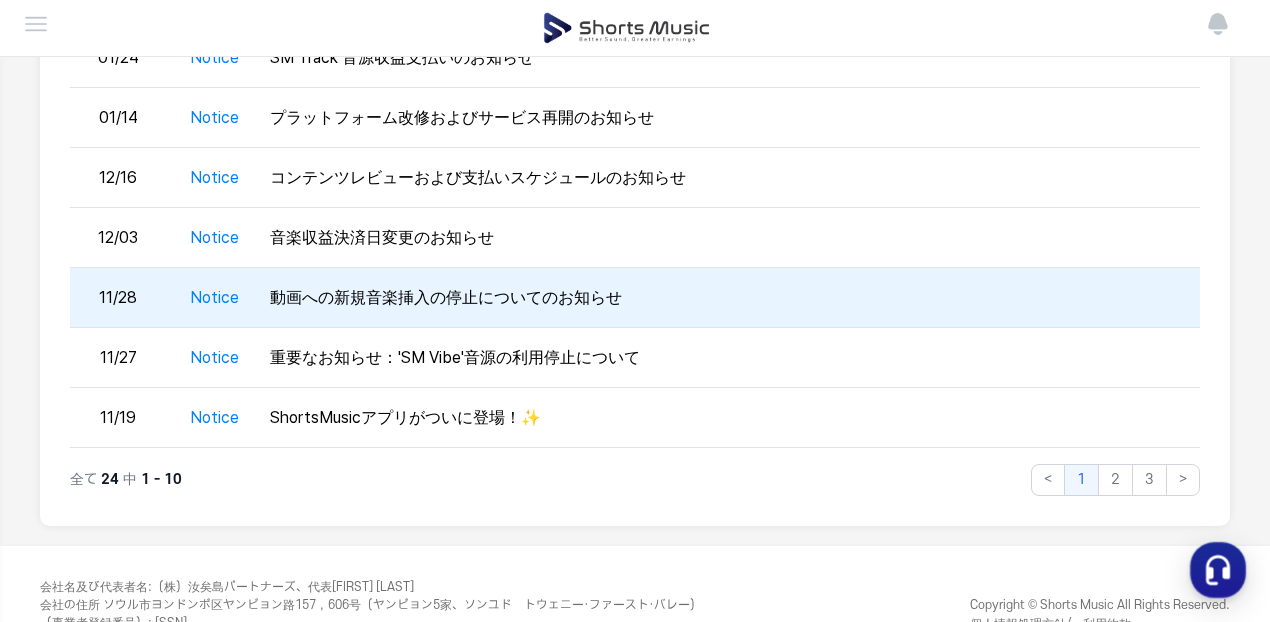 click on "動画への新規音楽挿入の停止についてのお知らせ" at bounding box center [731, 298] 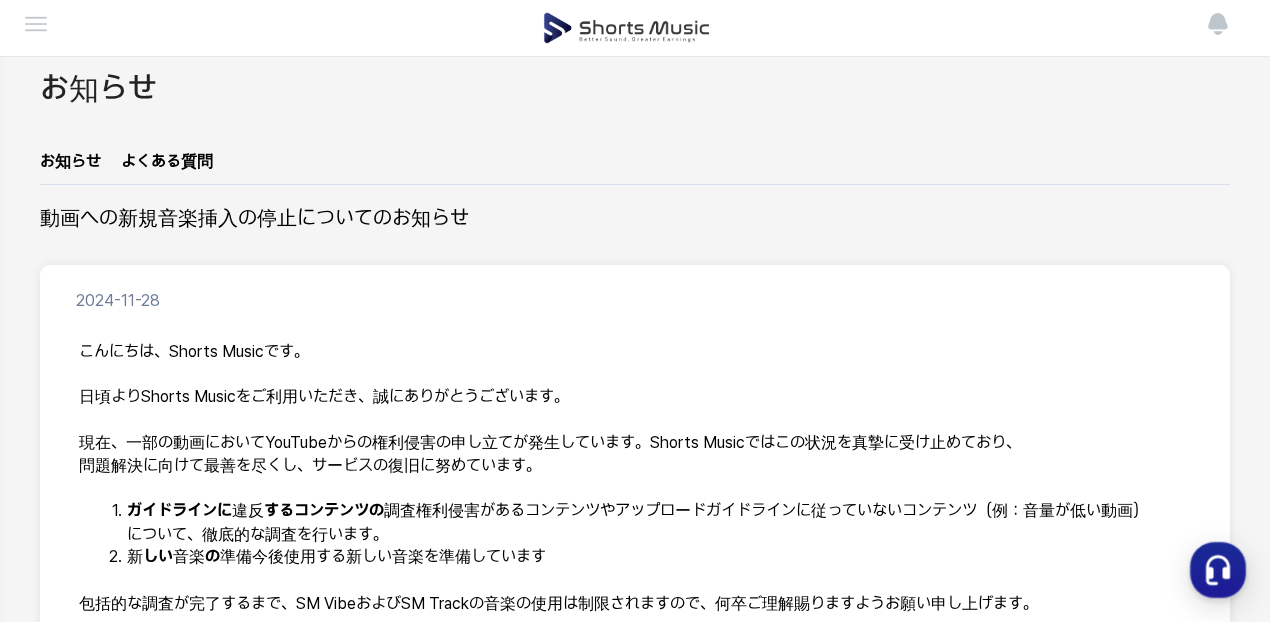 scroll, scrollTop: 0, scrollLeft: 0, axis: both 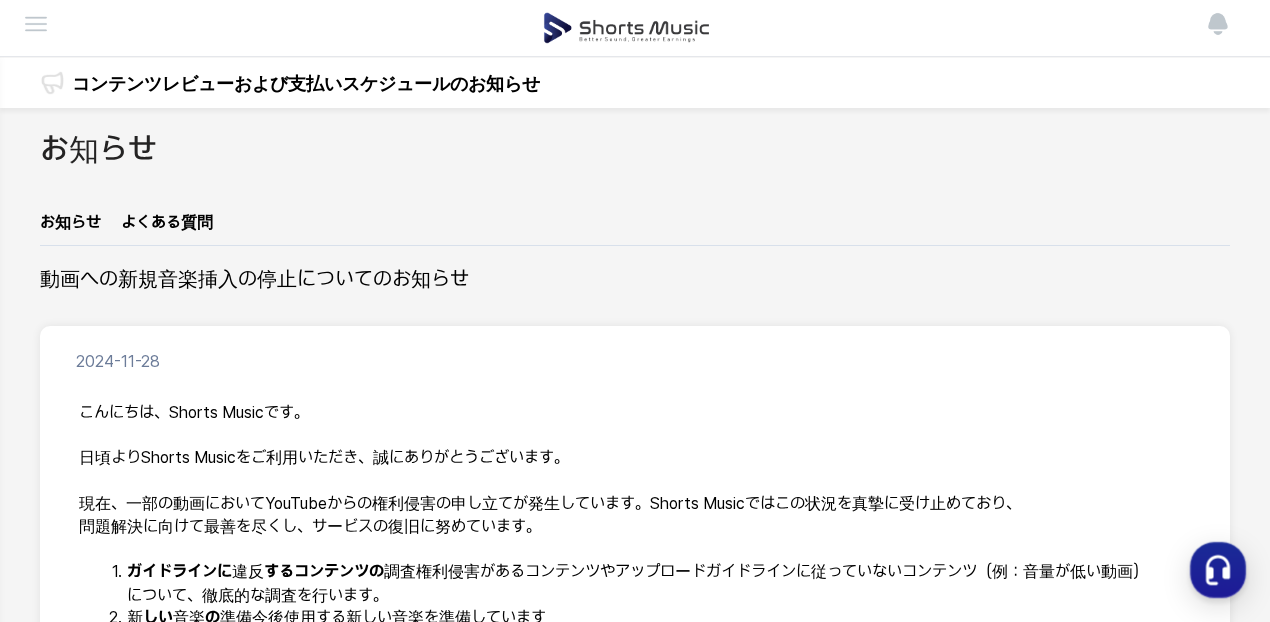 click on "お知らせ" at bounding box center (70, 228) 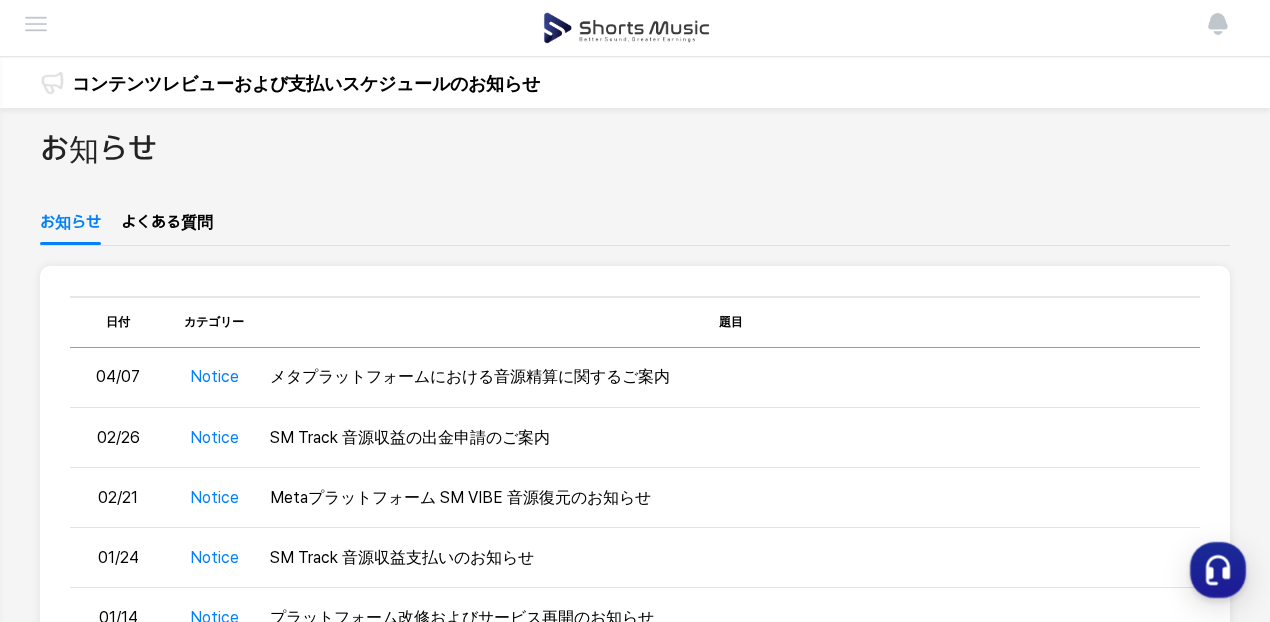 click on "チャンネル管理" at bounding box center (0, 0) 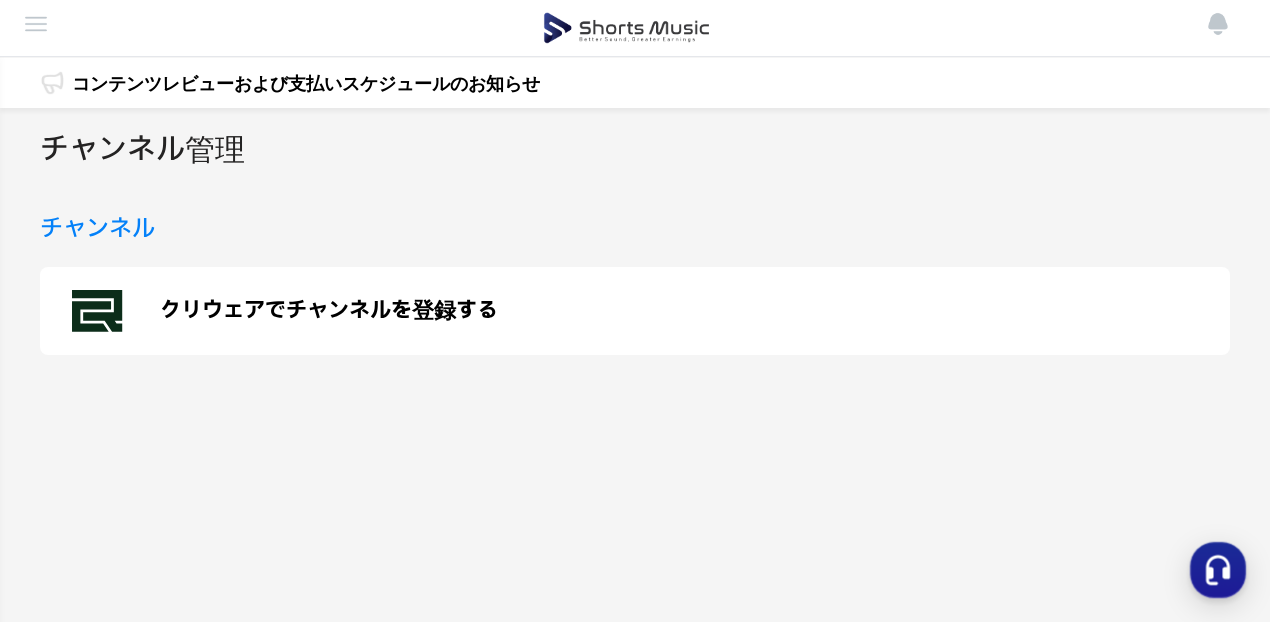 click on "チャンネル" at bounding box center [97, 229] 